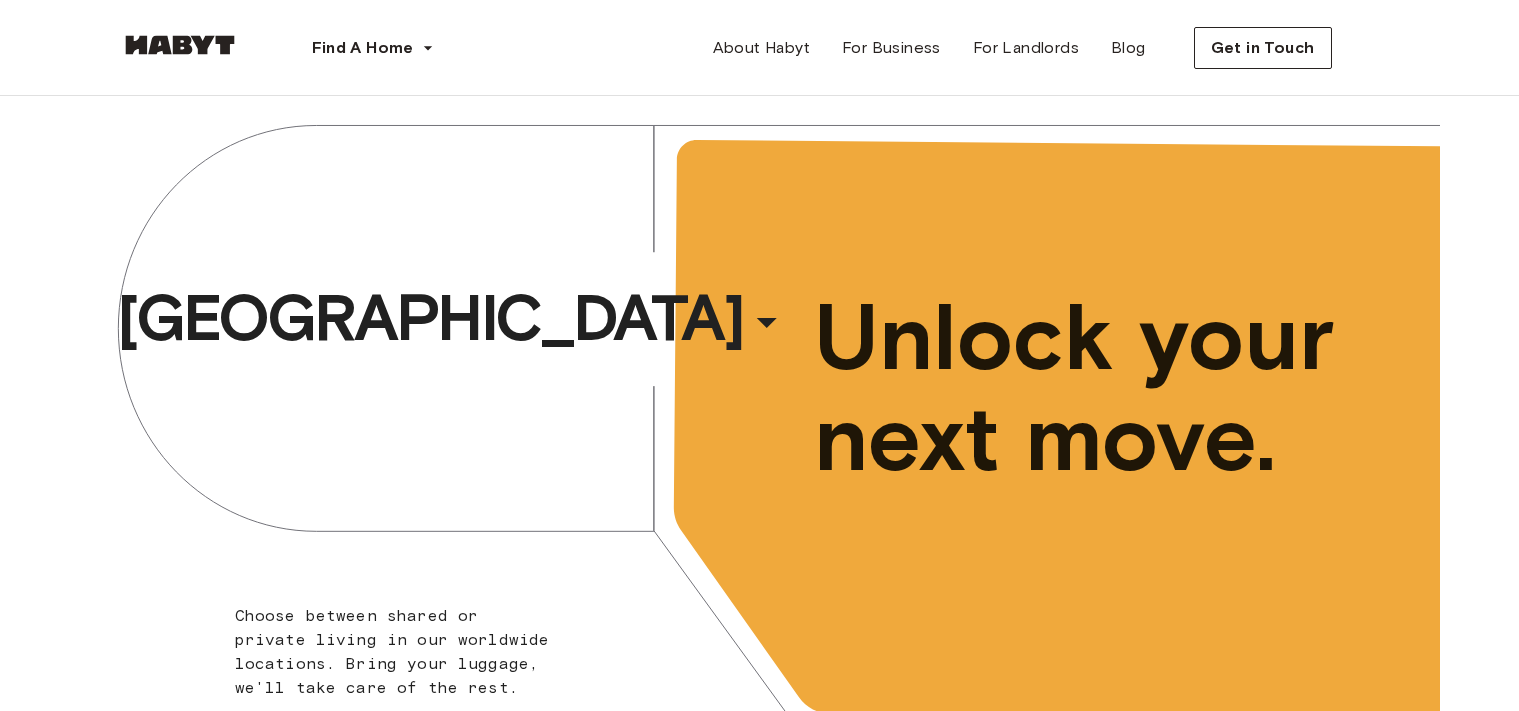 scroll, scrollTop: 0, scrollLeft: 0, axis: both 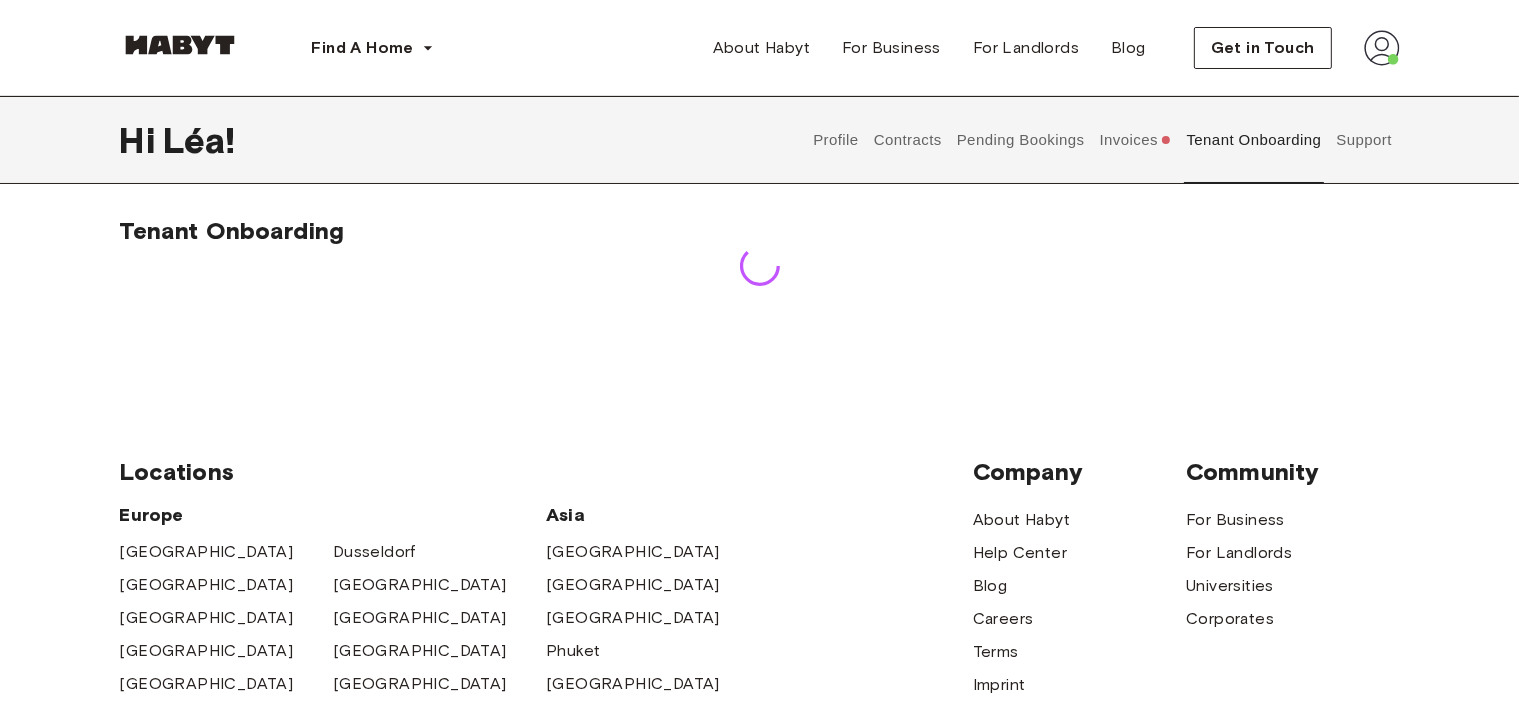 click on "Invoices" at bounding box center [1135, 140] 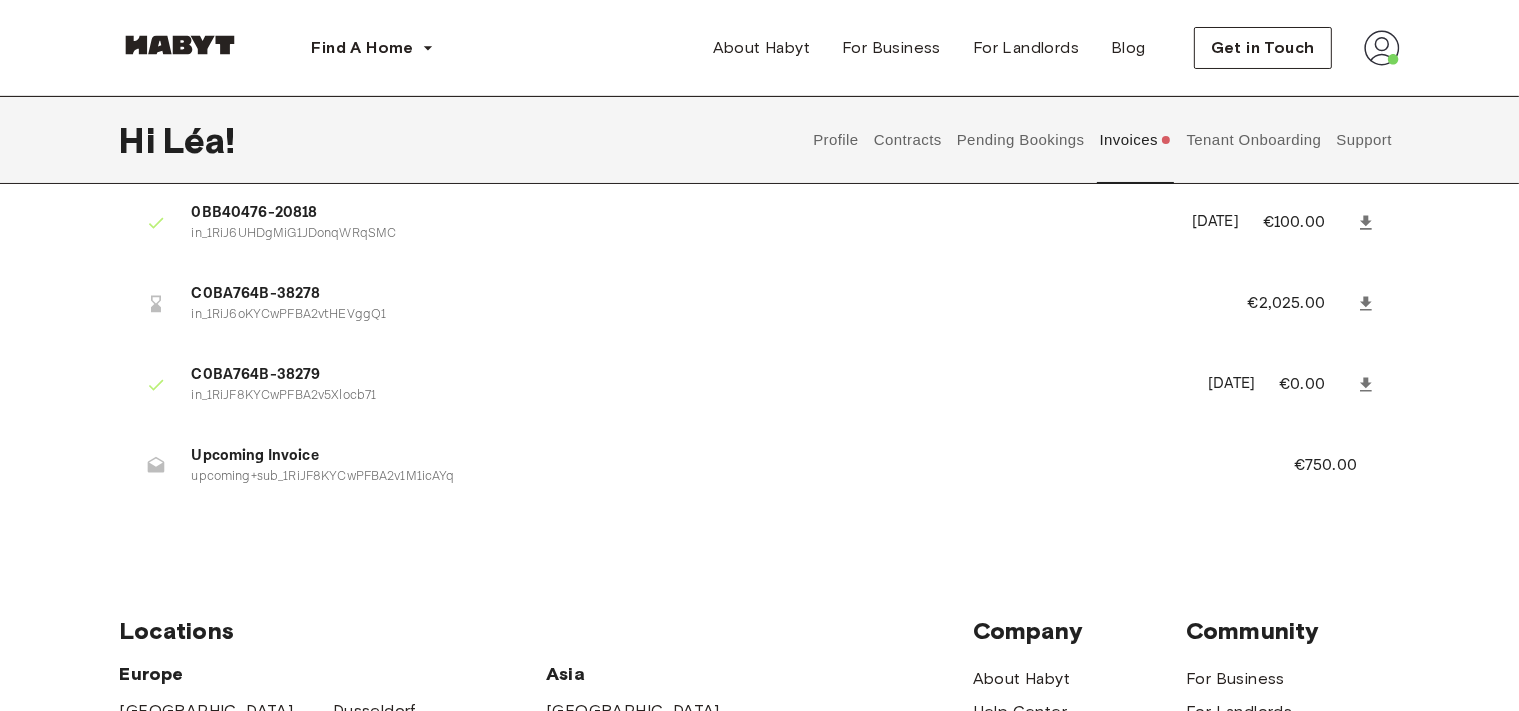 scroll, scrollTop: 0, scrollLeft: 0, axis: both 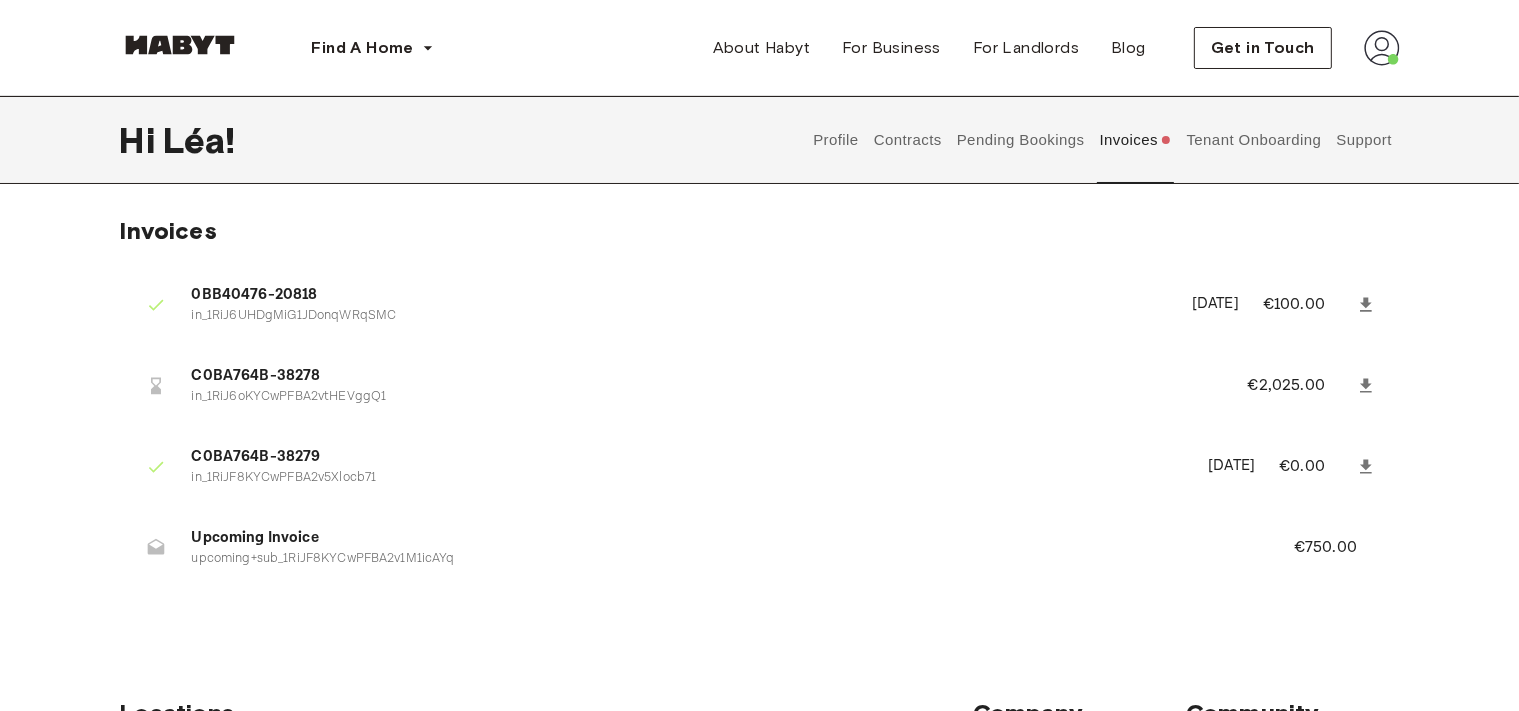 click on "Tenant Onboarding" at bounding box center [1254, 140] 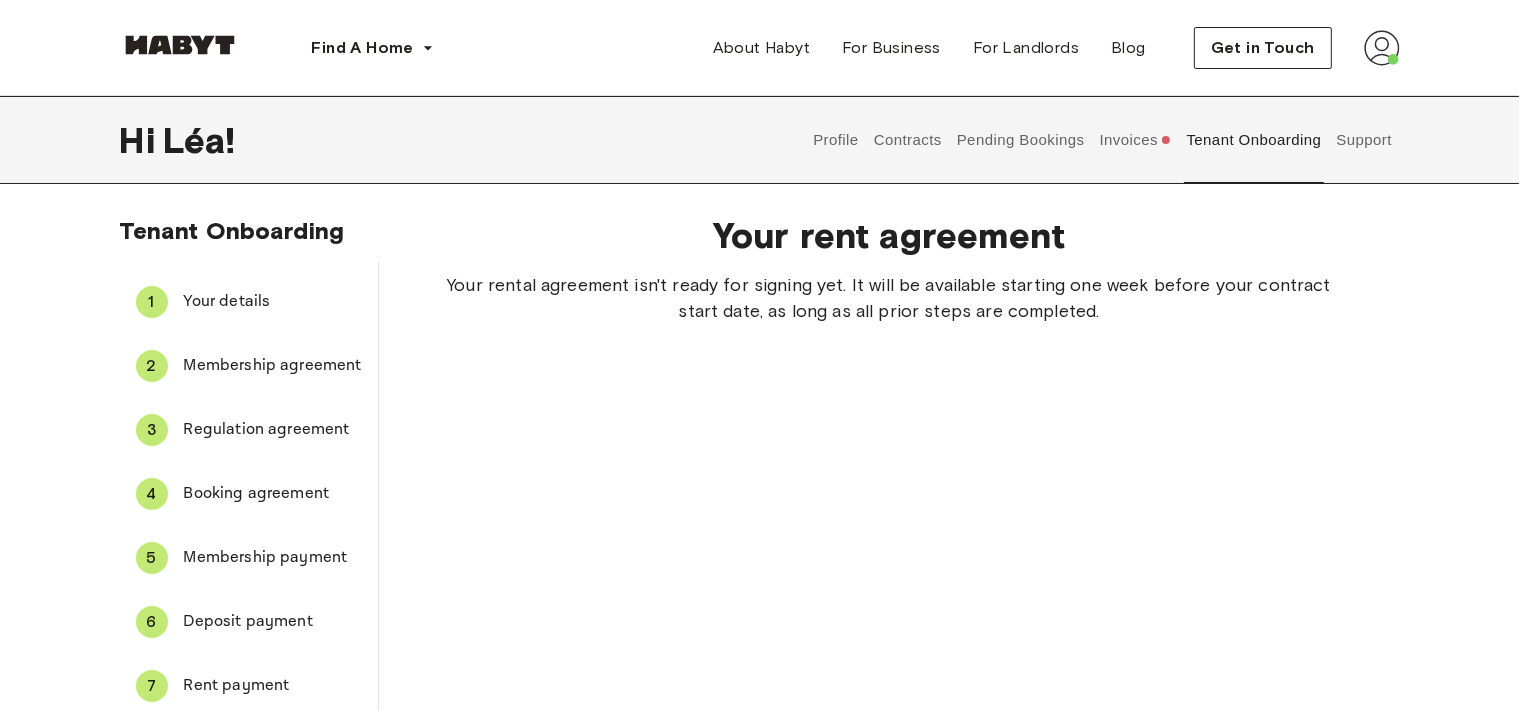 click on "Regulation agreement" at bounding box center (273, 430) 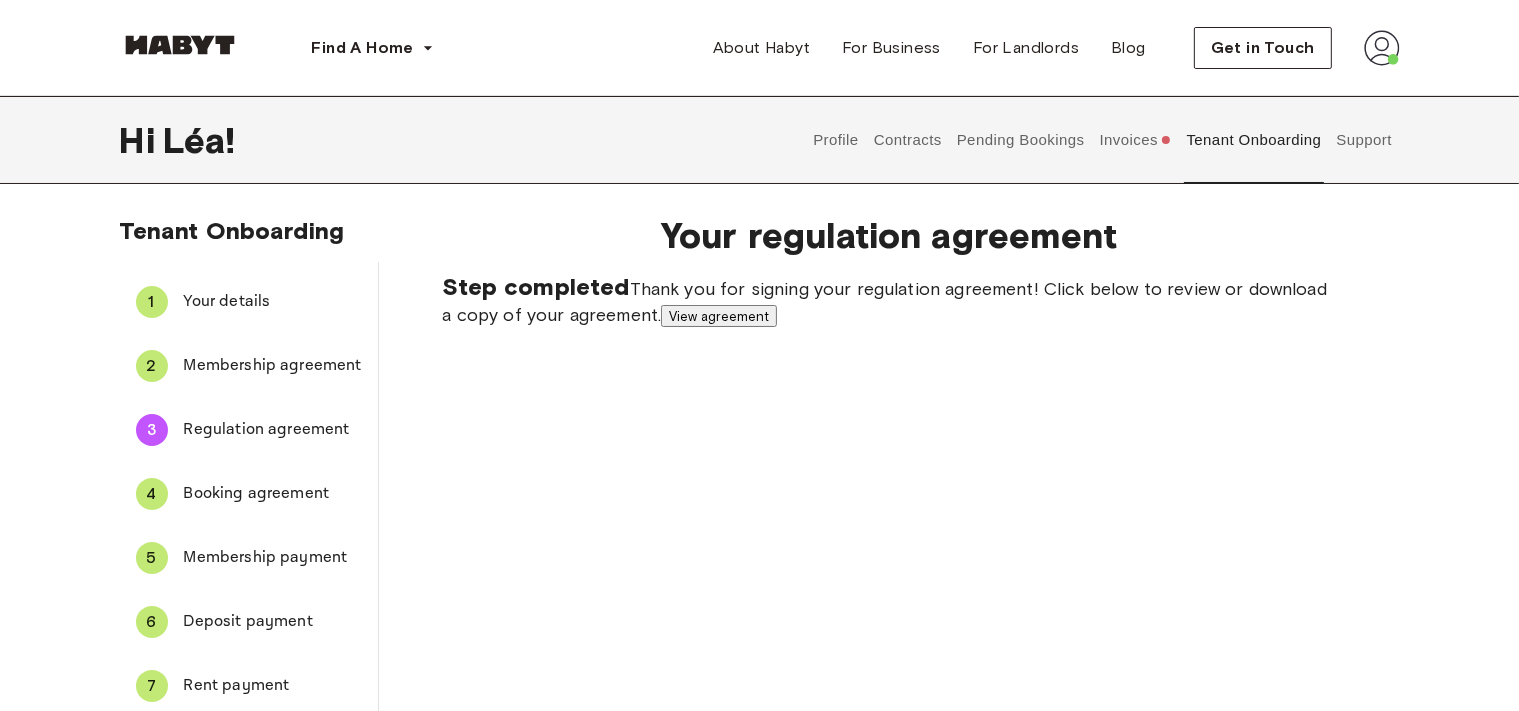click on "Membership agreement" at bounding box center (273, 366) 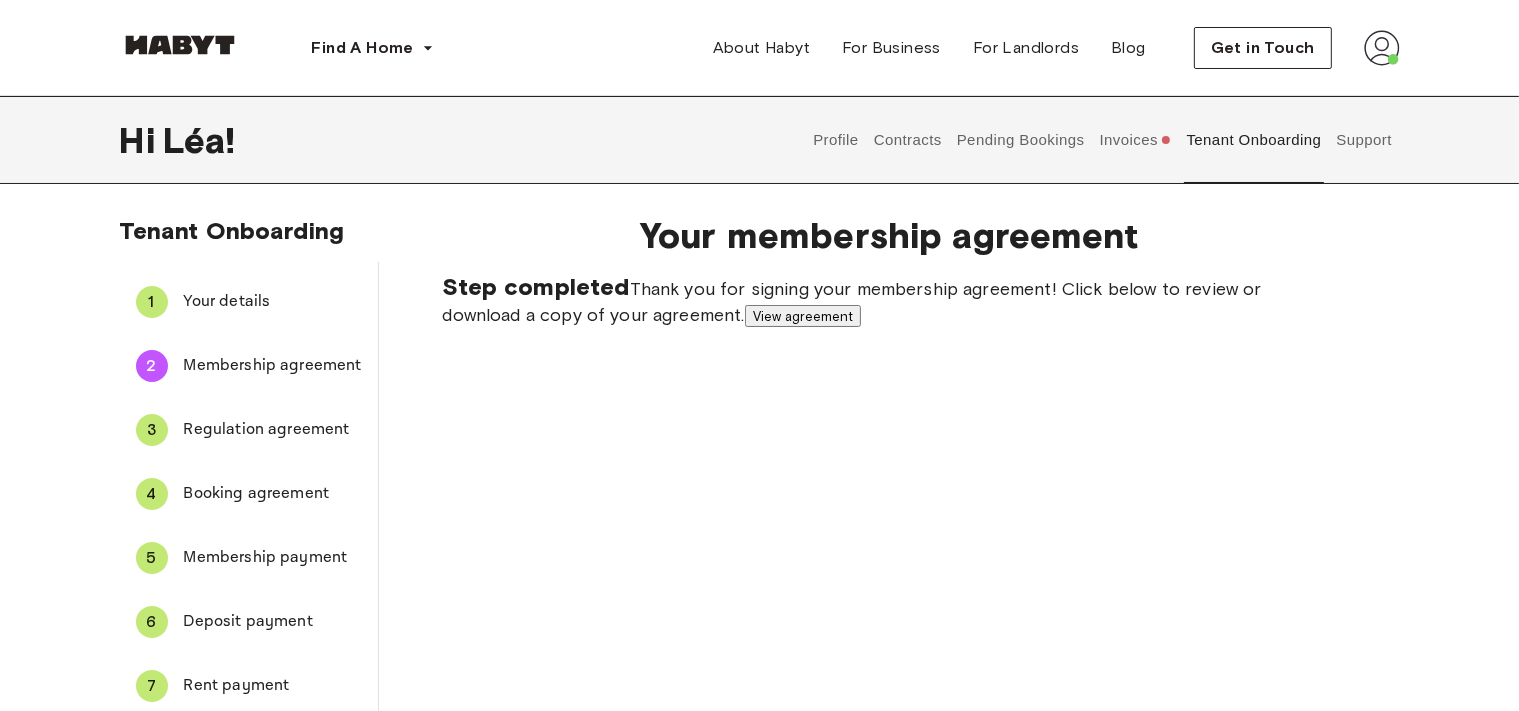 click on "1 Your details" at bounding box center (249, 302) 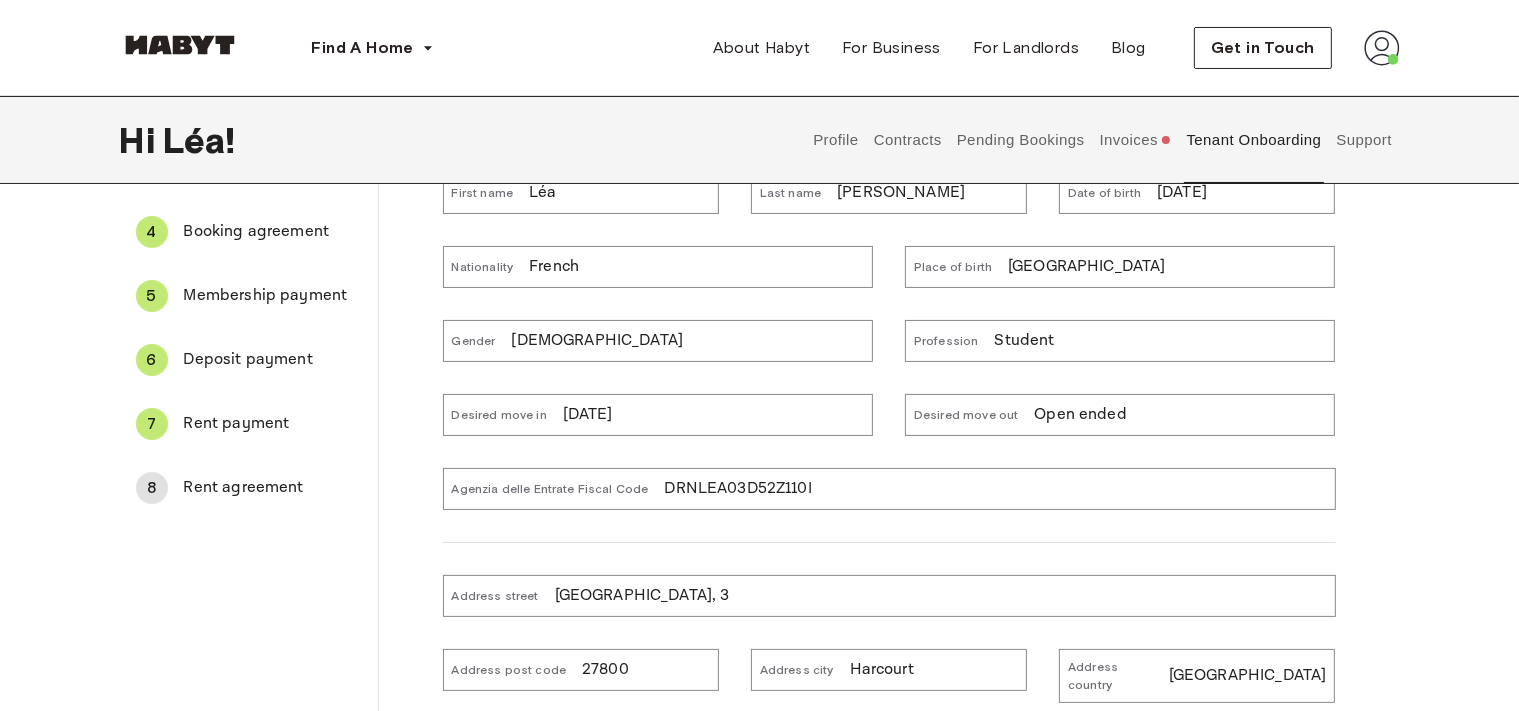 scroll, scrollTop: 316, scrollLeft: 0, axis: vertical 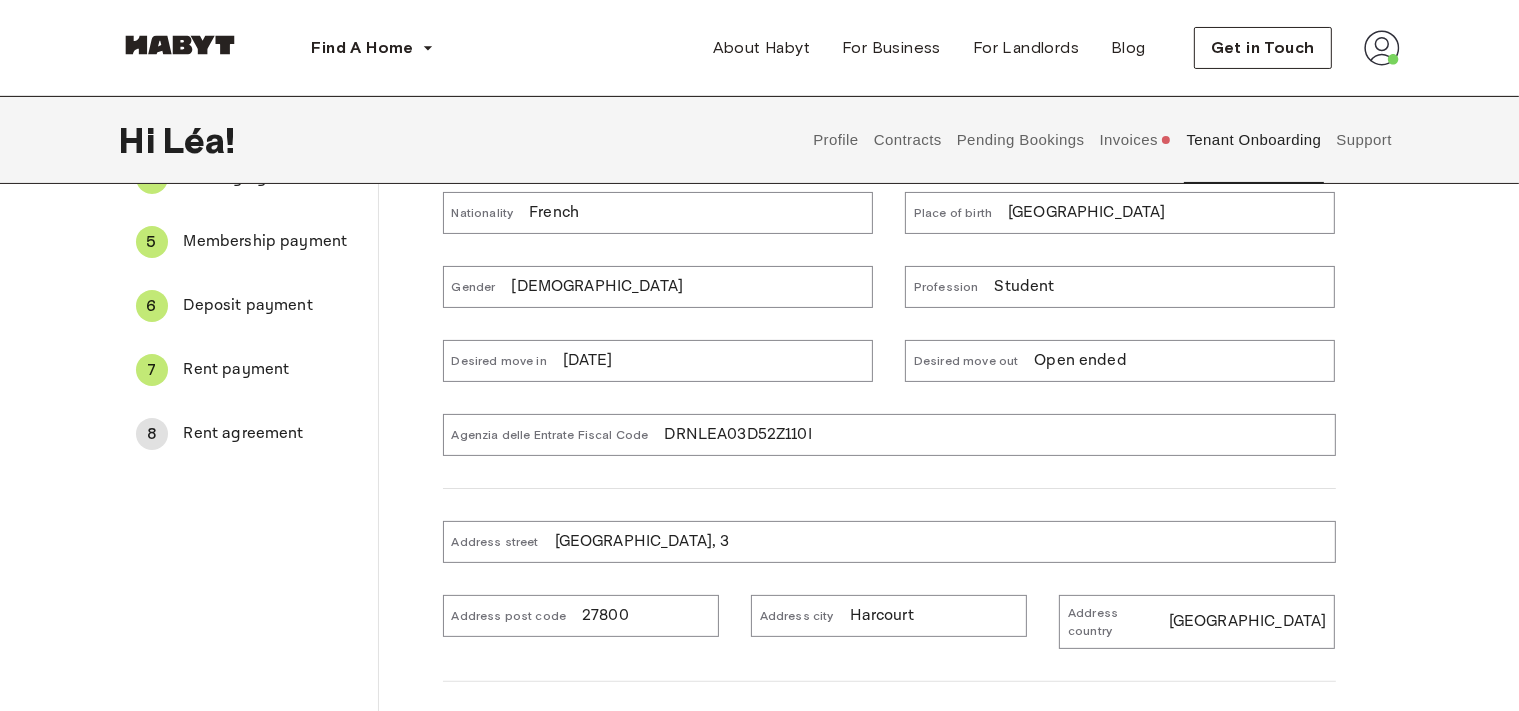 click on "DRNLEA03D52Z110I" at bounding box center (737, 435) 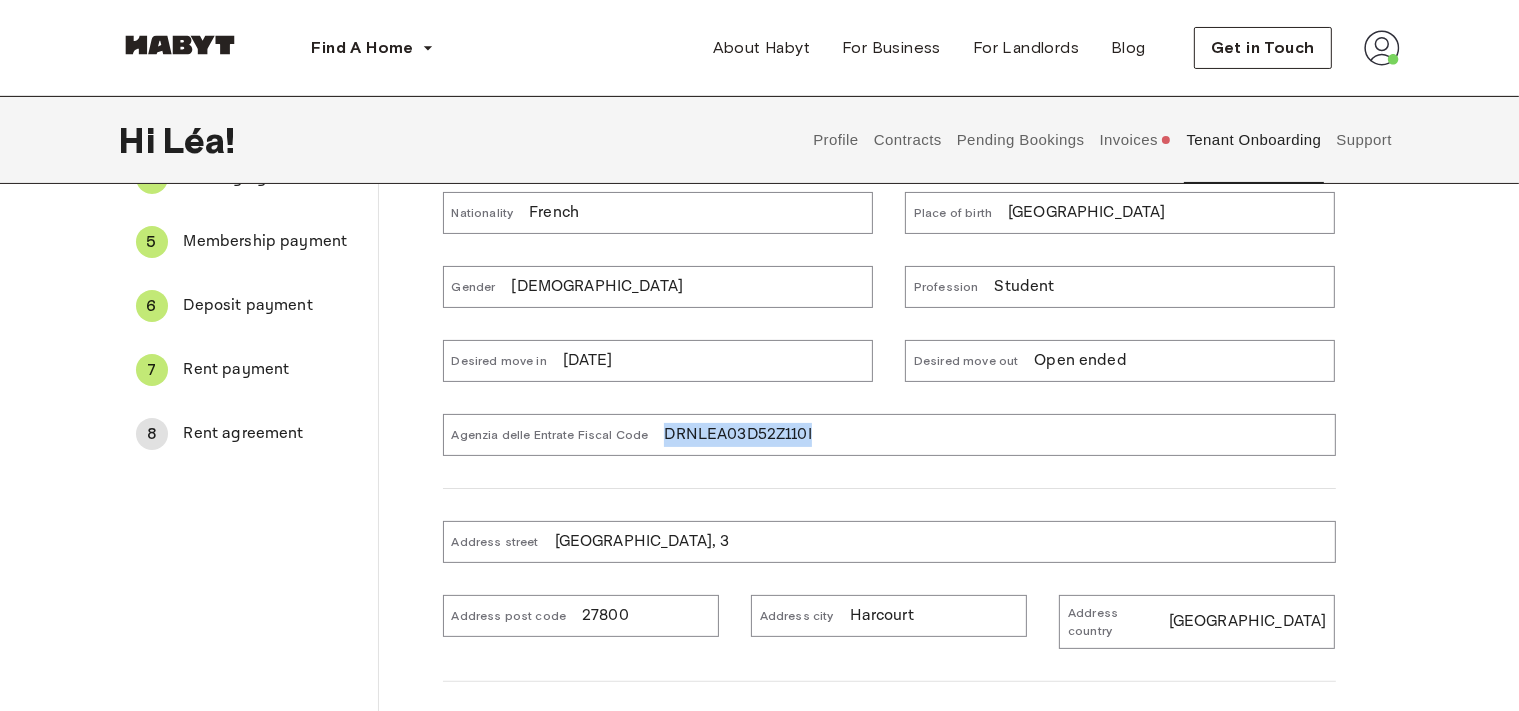 click on "DRNLEA03D52Z110I" at bounding box center (737, 435) 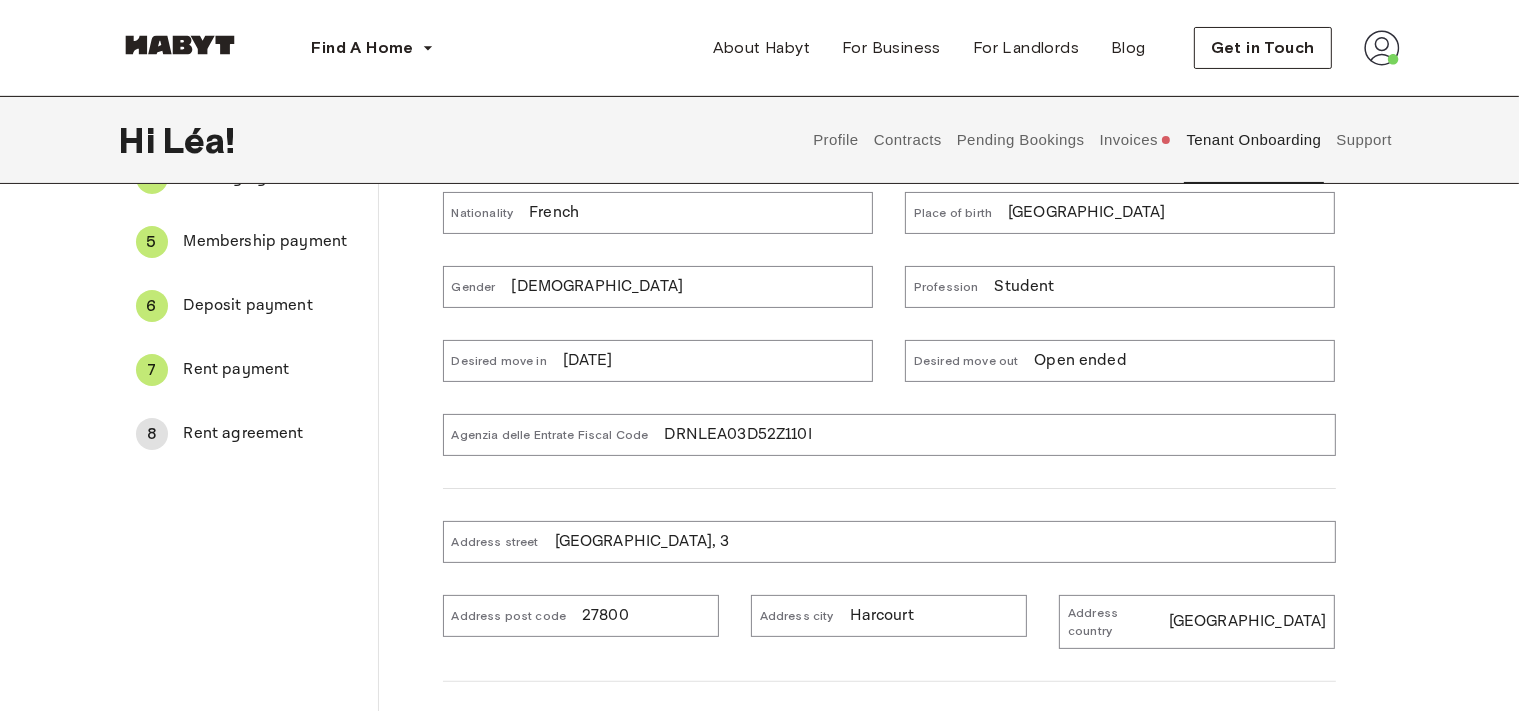 click on "DRNLEA03D52Z110I" at bounding box center [737, 435] 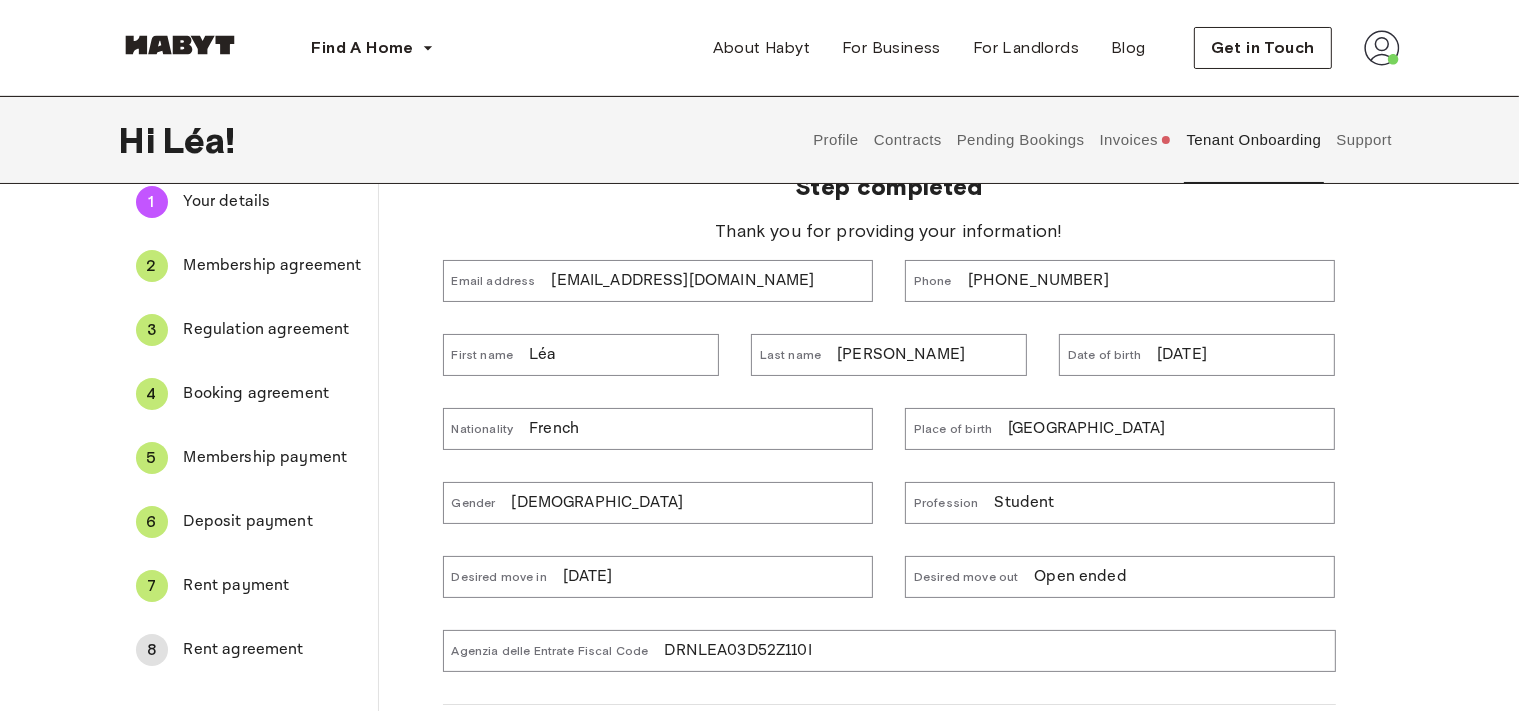 scroll, scrollTop: 0, scrollLeft: 0, axis: both 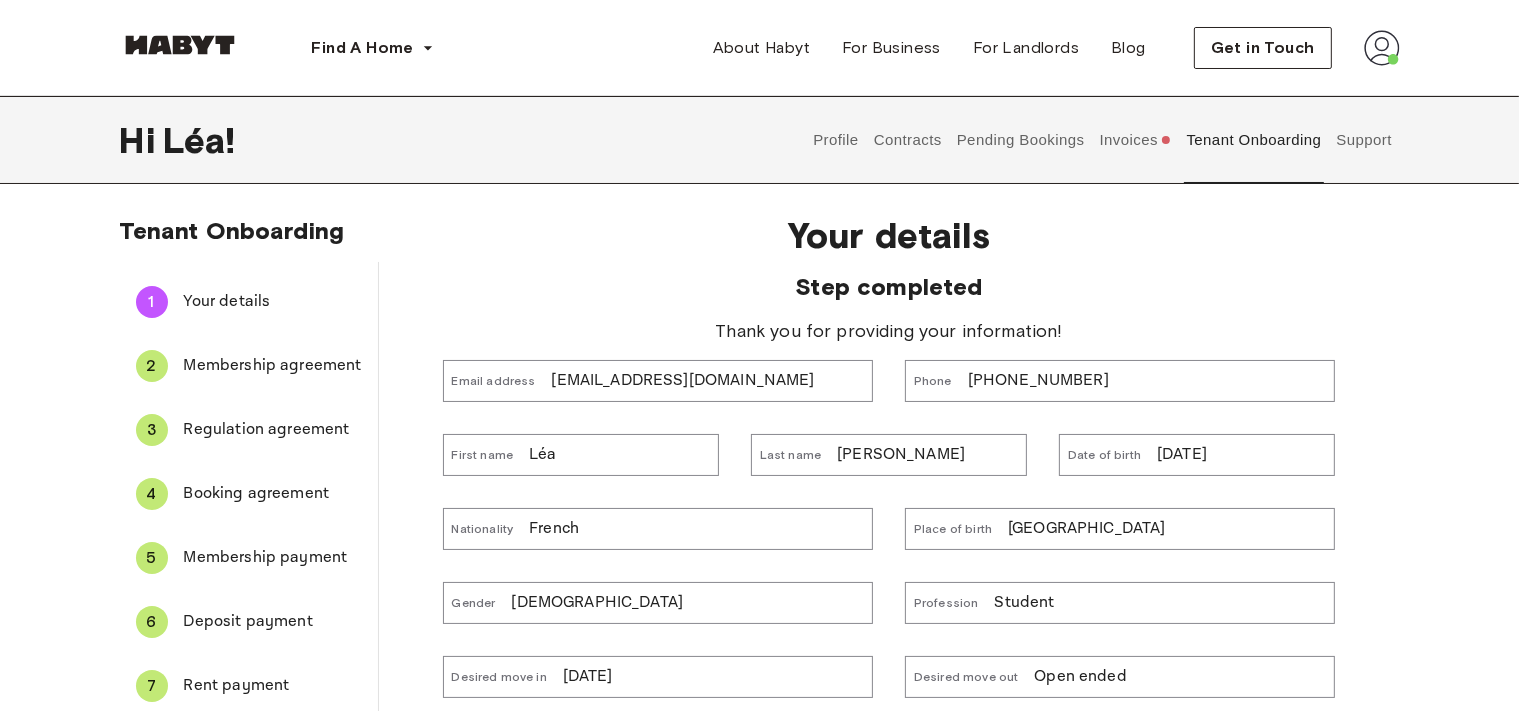 click on "Support" at bounding box center (1364, 140) 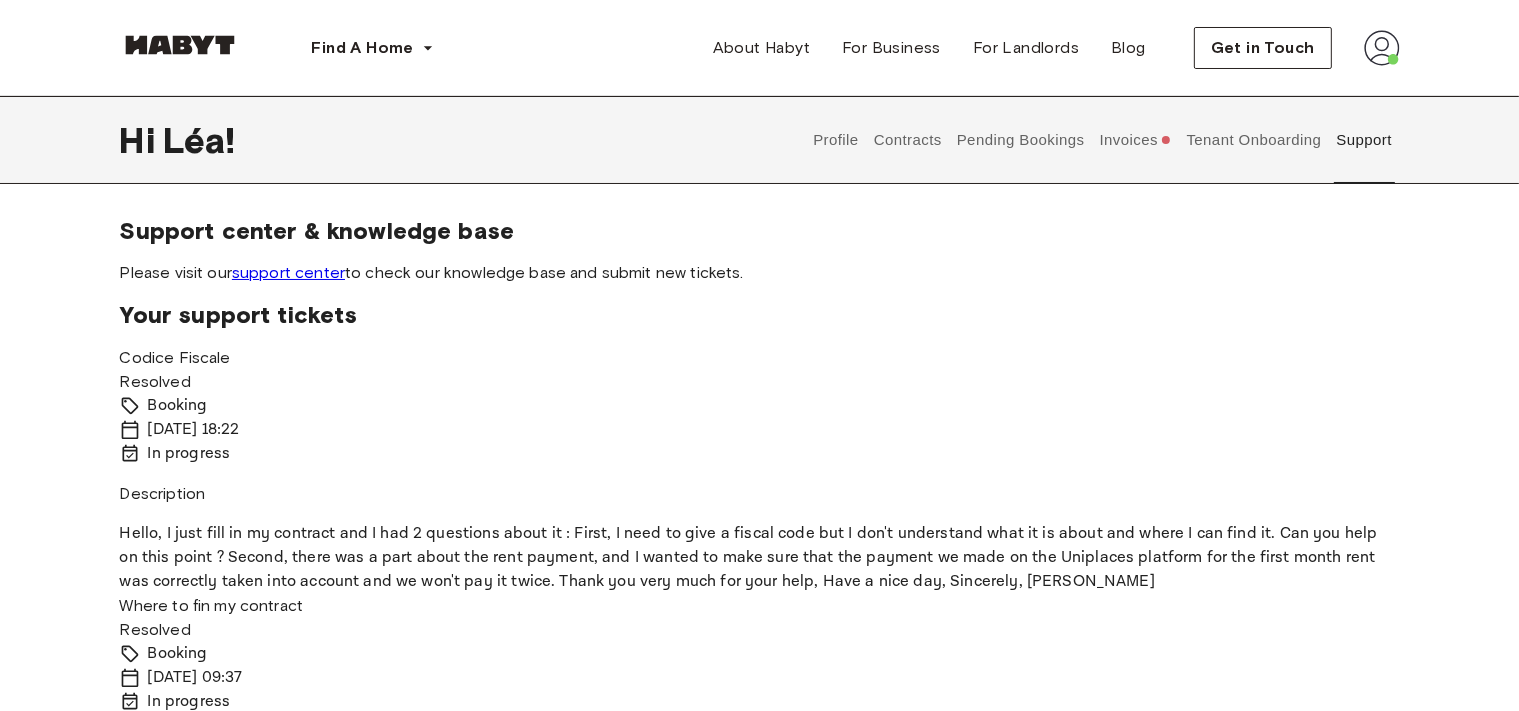click on "support center" at bounding box center (288, 272) 